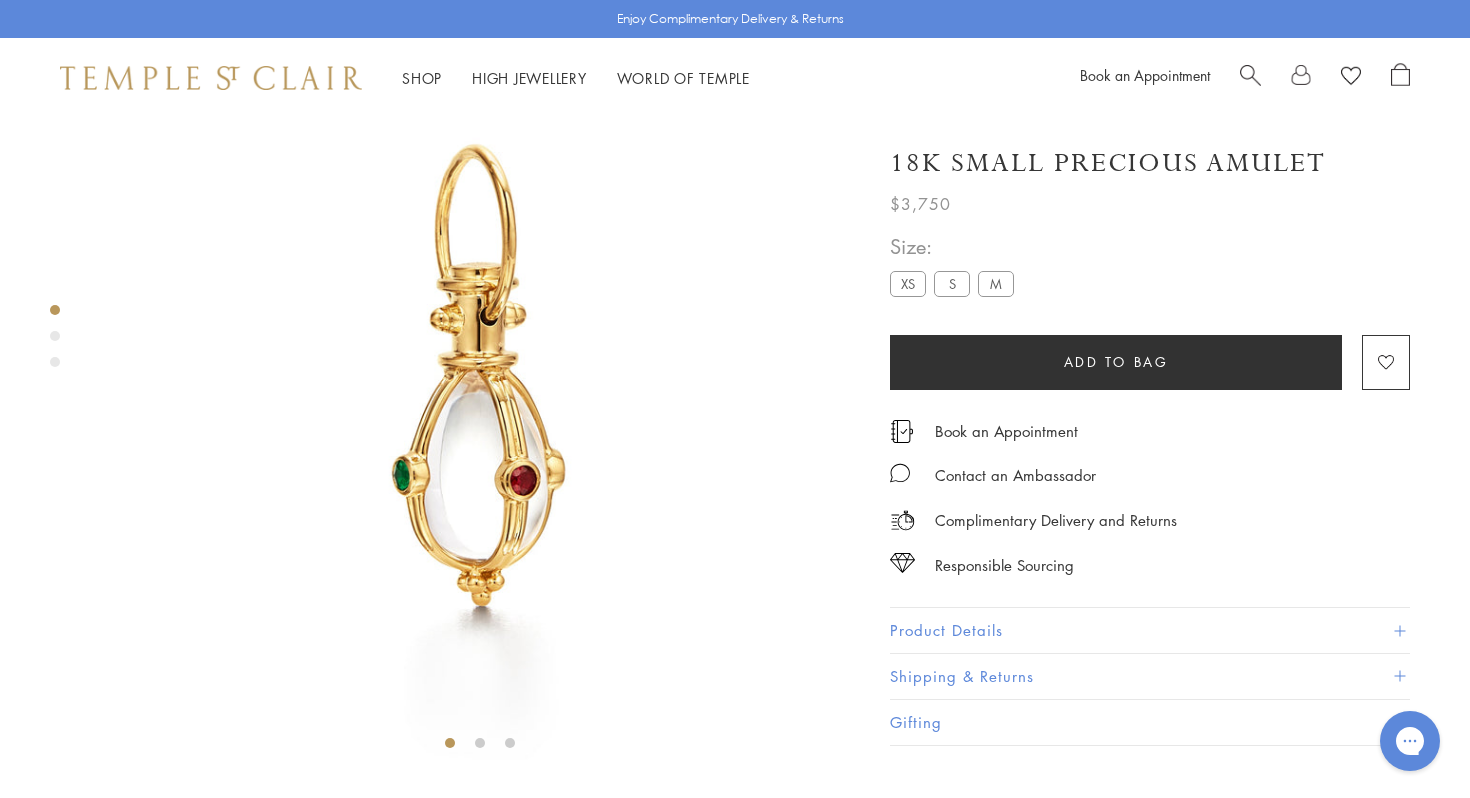 scroll, scrollTop: 0, scrollLeft: 0, axis: both 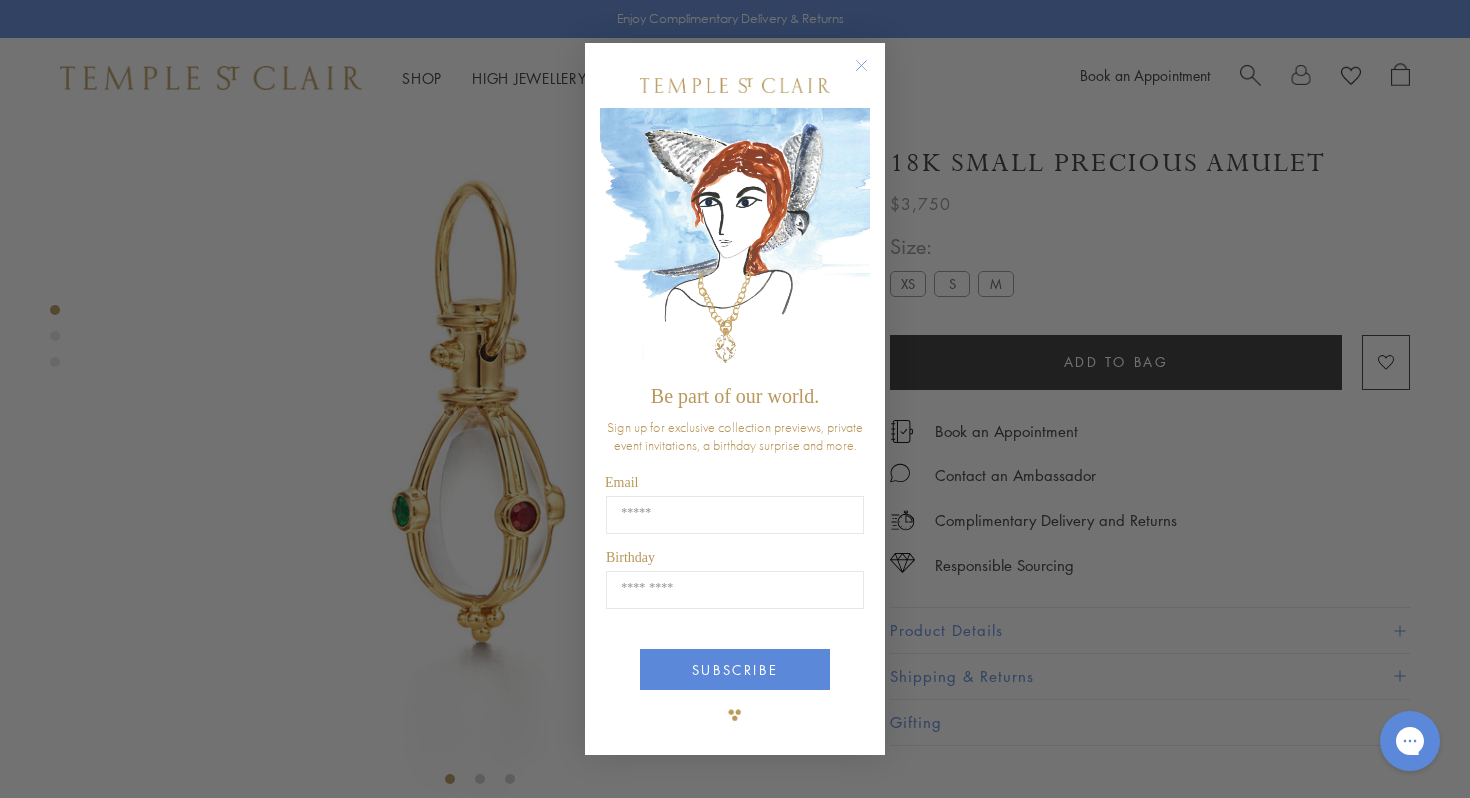 click 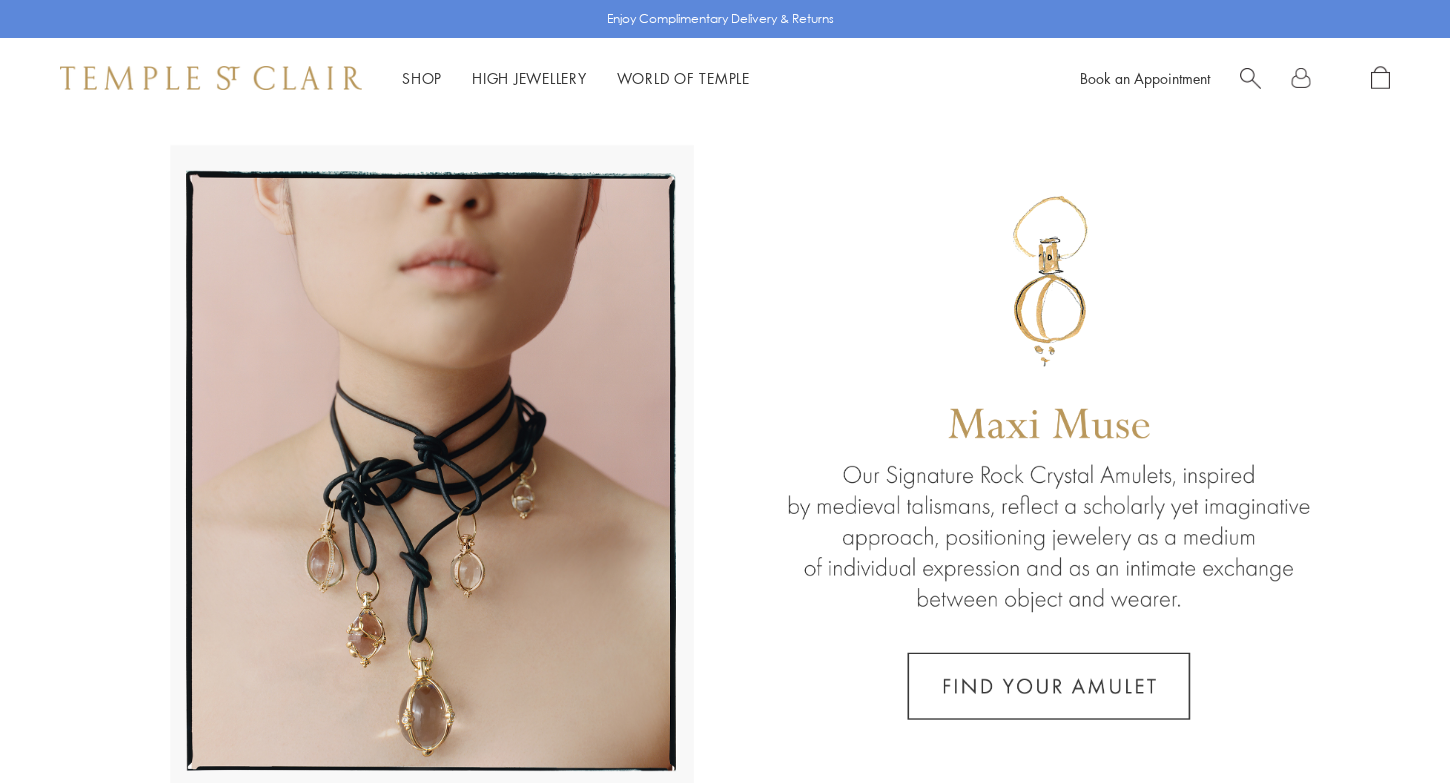 scroll, scrollTop: 0, scrollLeft: 0, axis: both 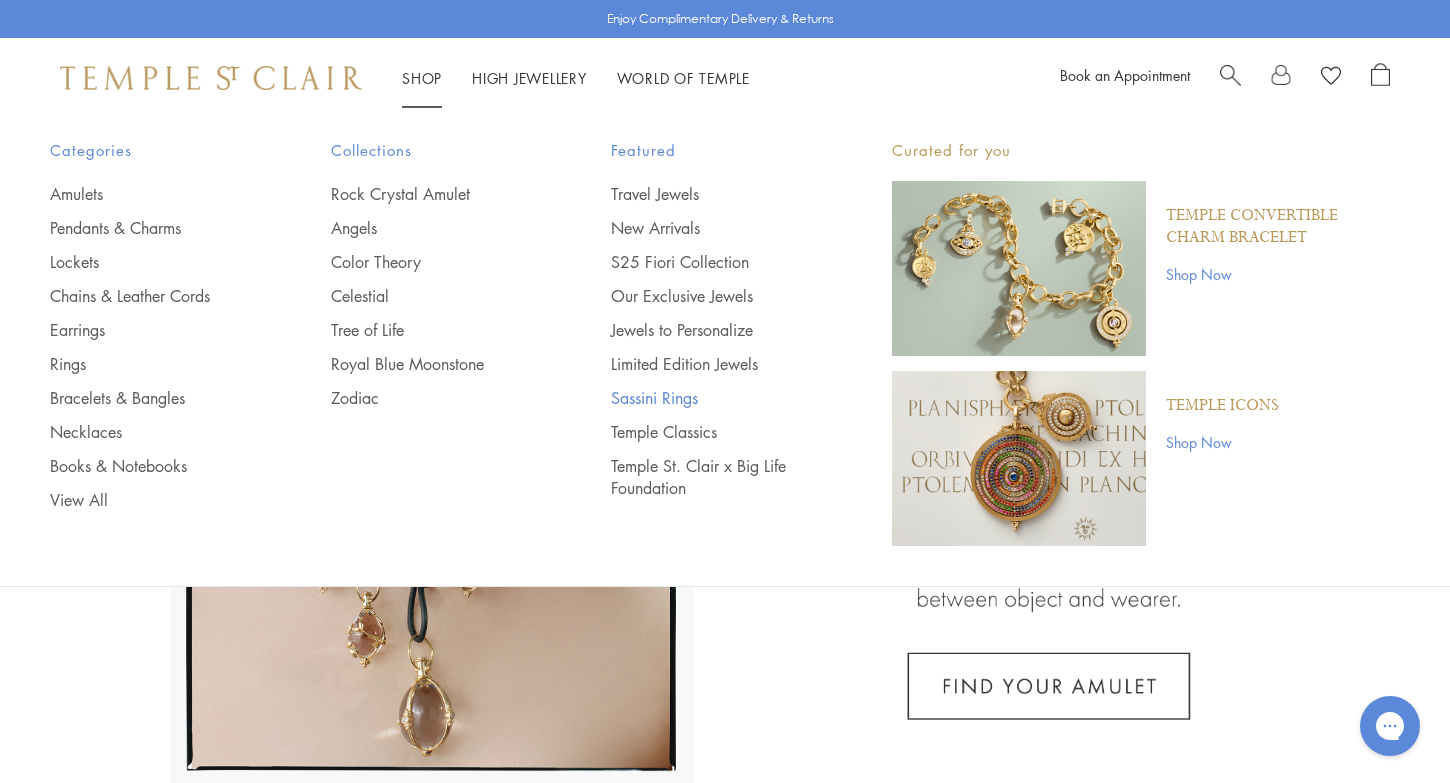 click on "Sassini Rings" at bounding box center [711, 398] 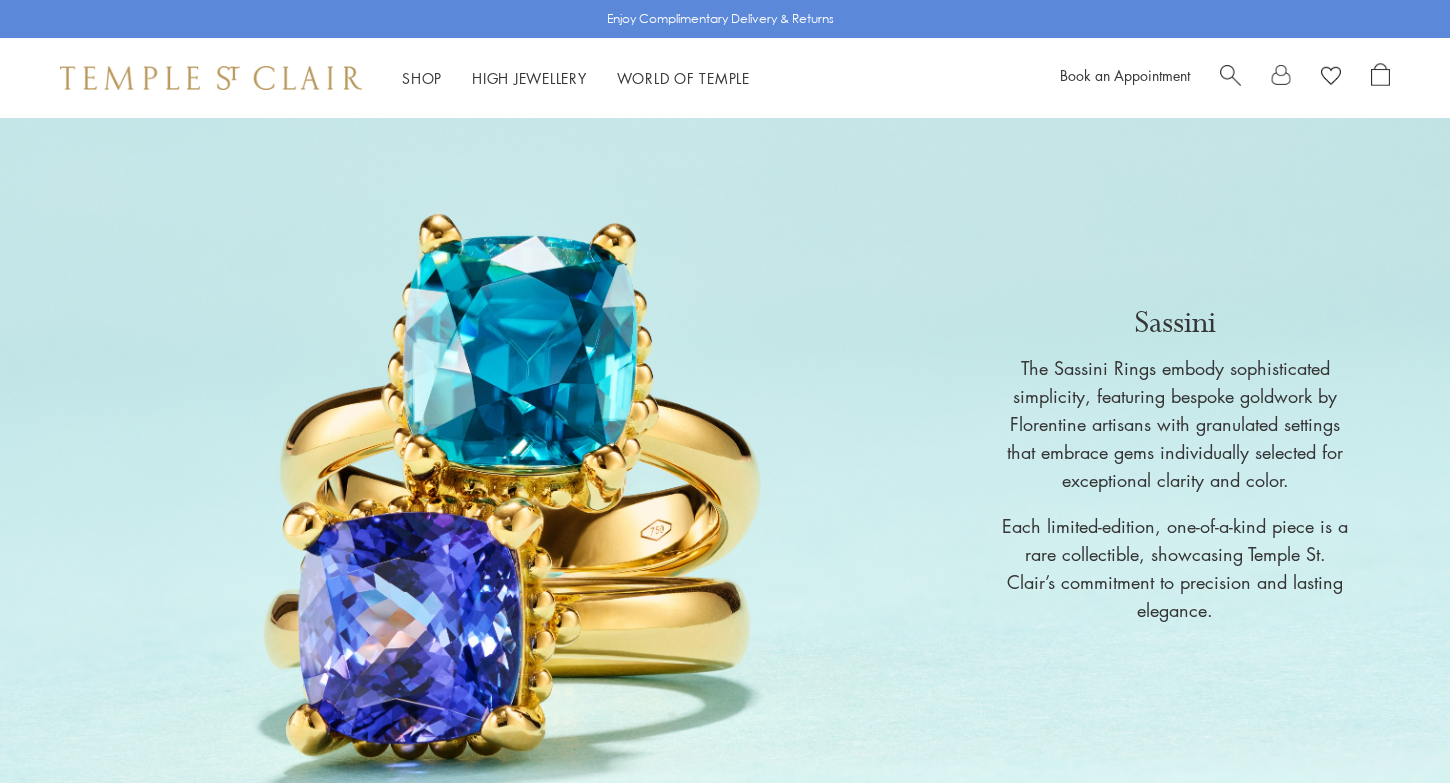 scroll, scrollTop: 0, scrollLeft: 0, axis: both 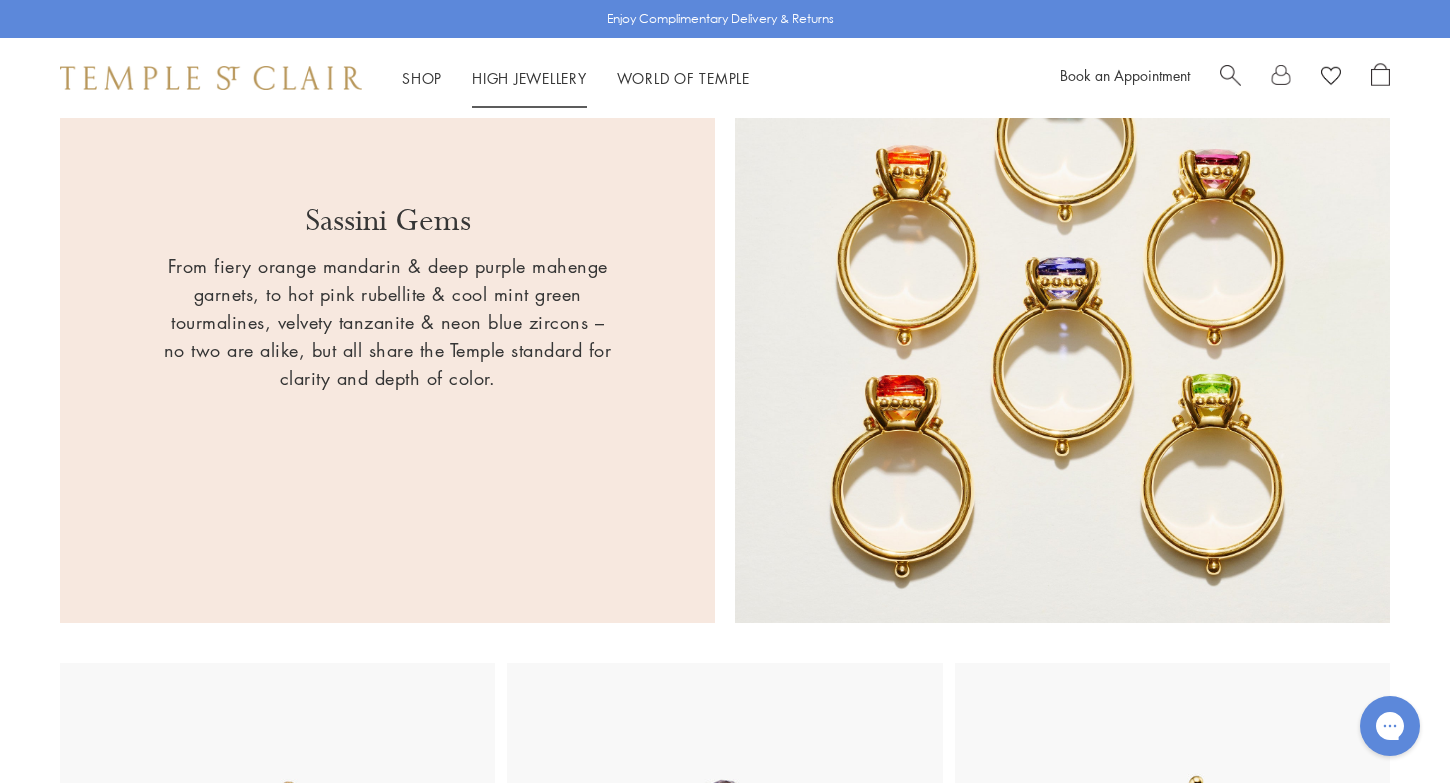 click on "High Jewellery High Jewellery" at bounding box center (529, 78) 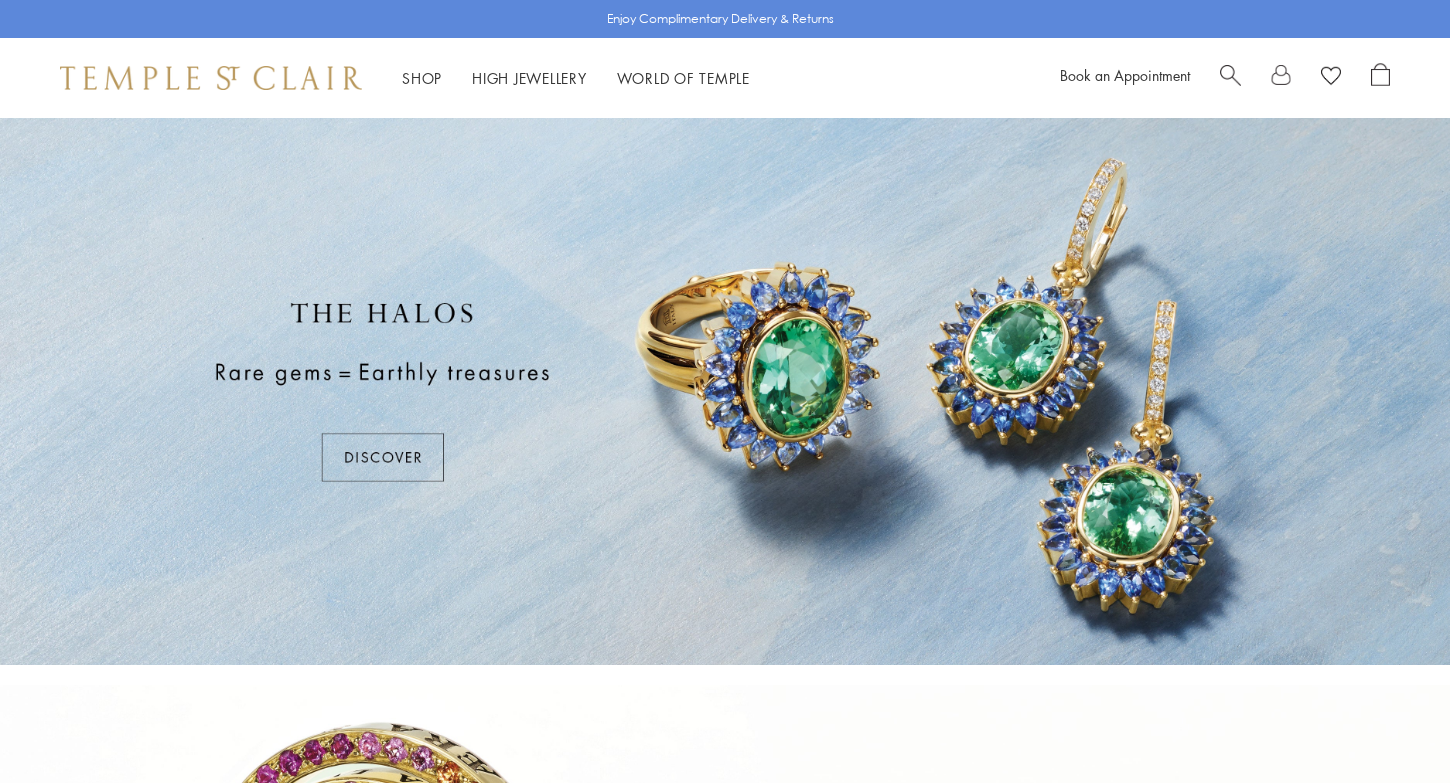 scroll, scrollTop: 0, scrollLeft: 0, axis: both 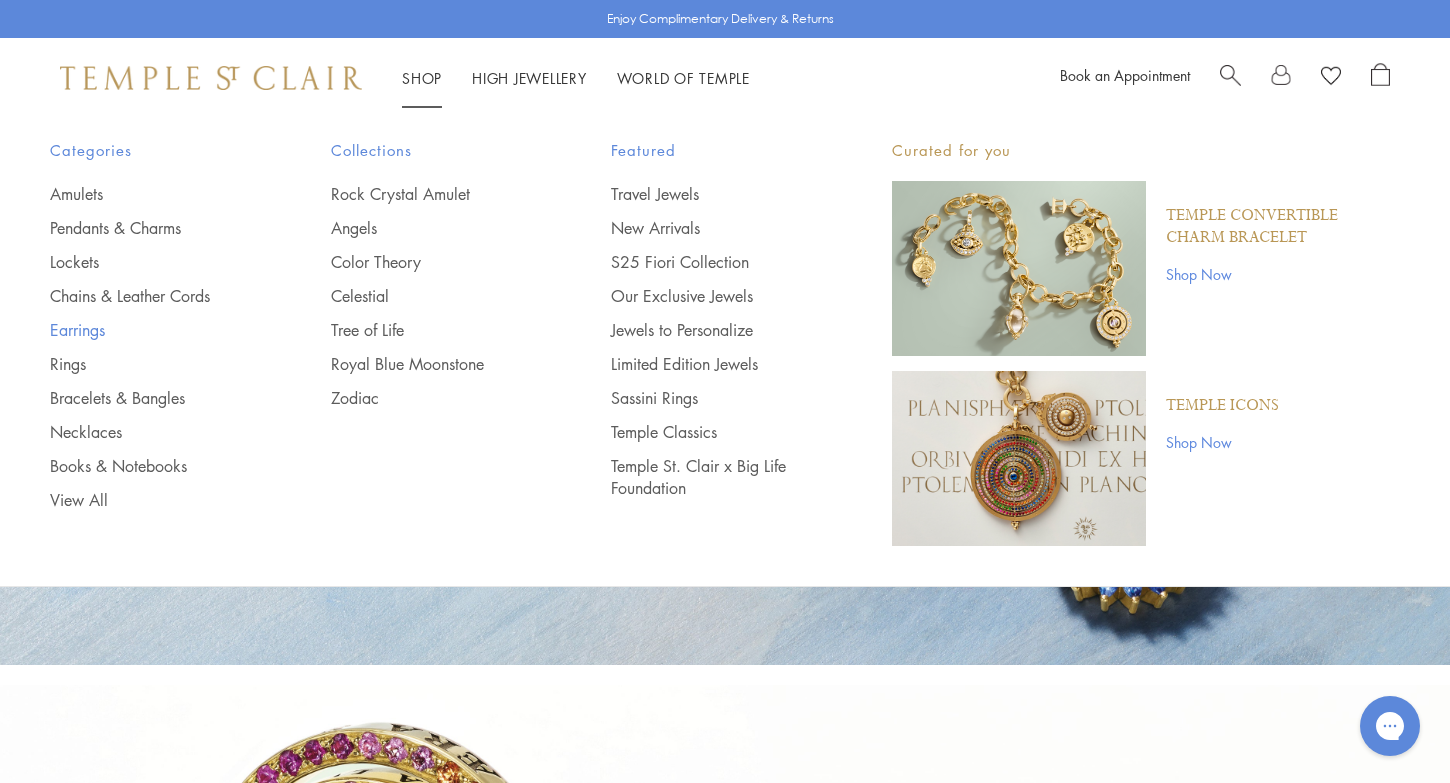 click on "Earrings" at bounding box center [150, 330] 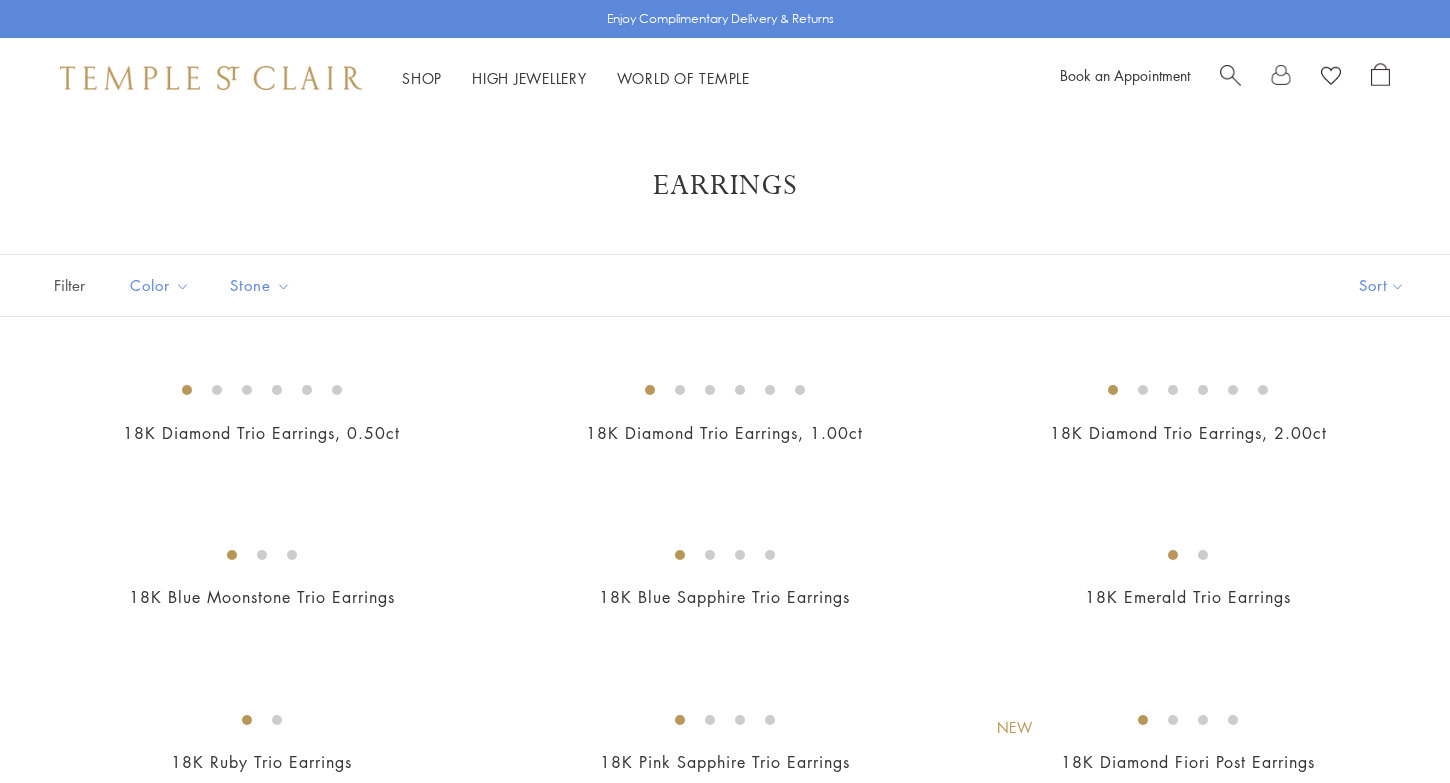scroll, scrollTop: 0, scrollLeft: 0, axis: both 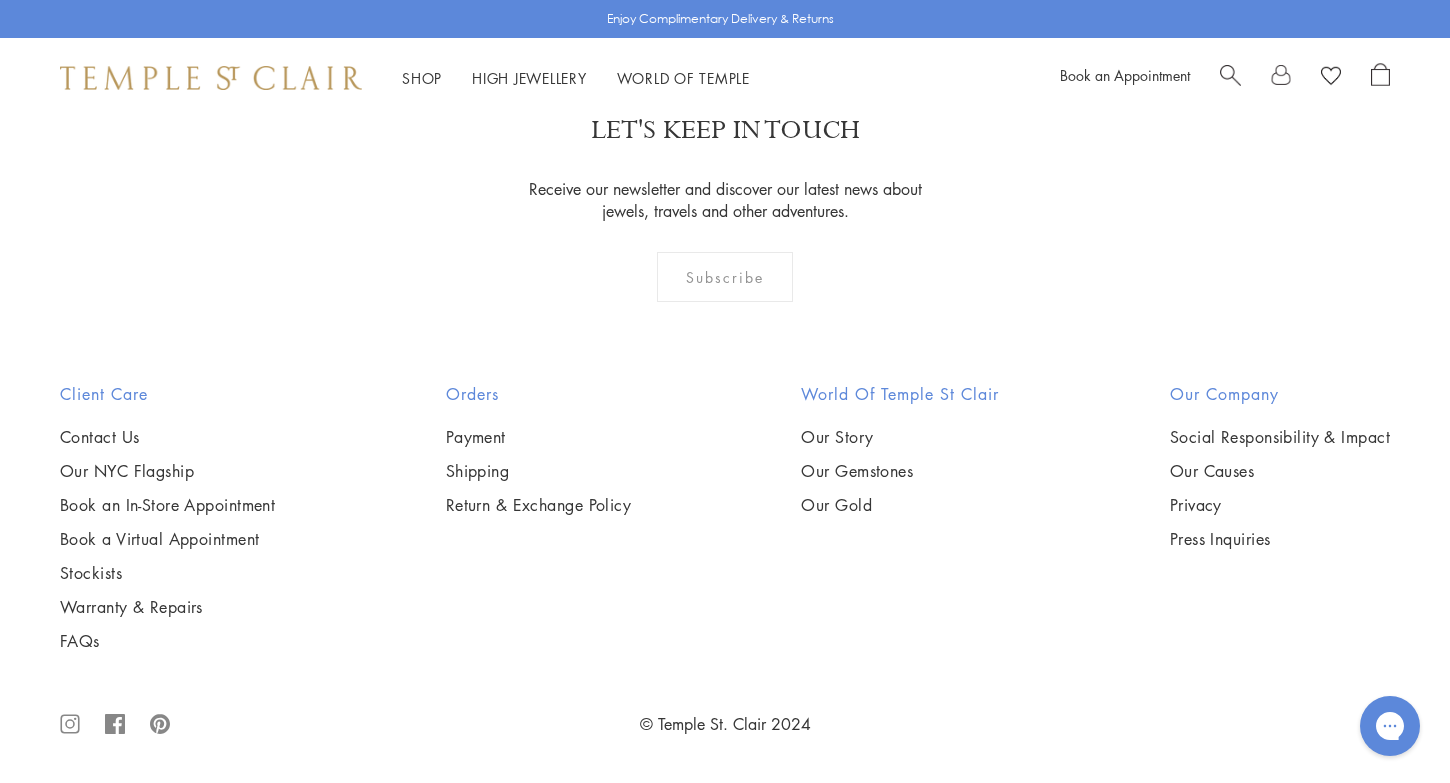 click on "2" at bounding box center [693, -47] 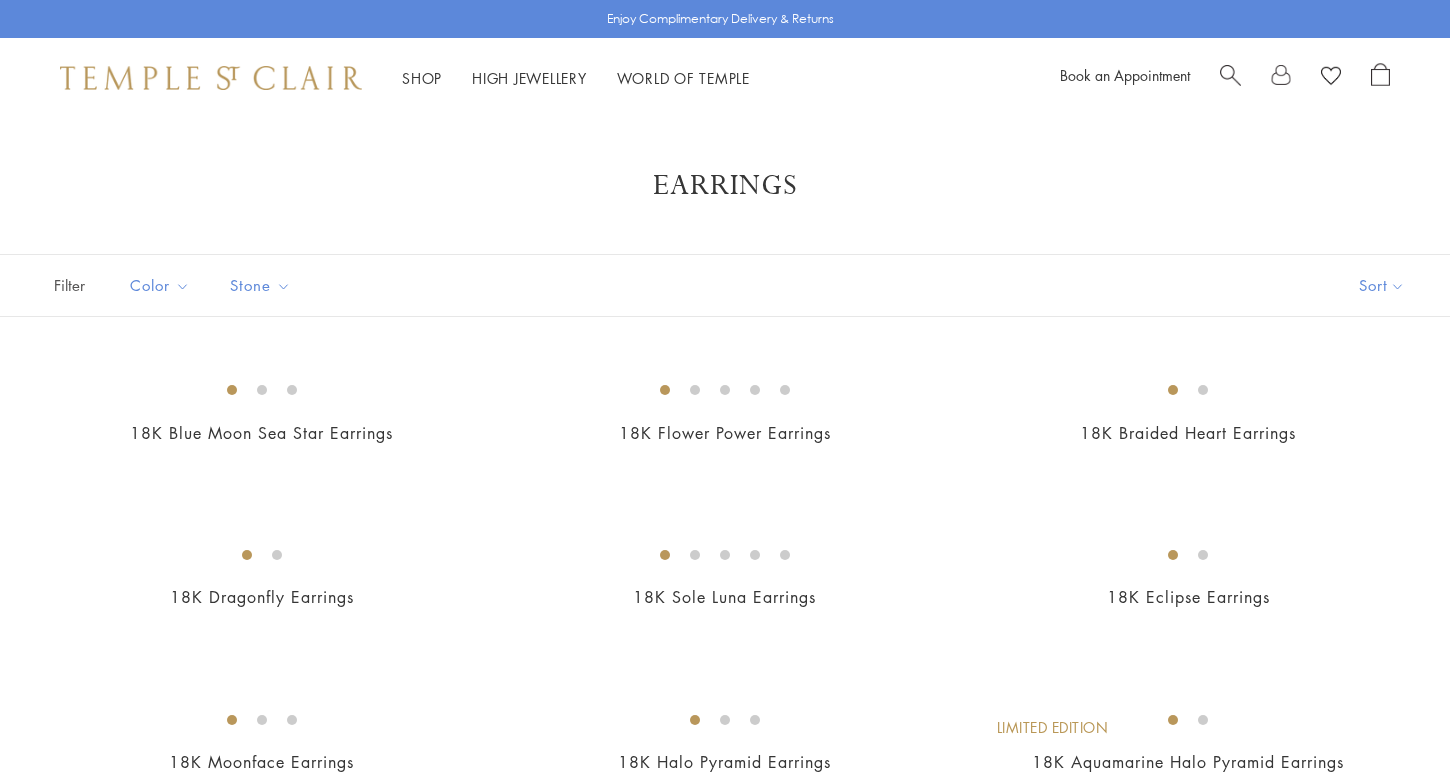 scroll, scrollTop: 0, scrollLeft: 0, axis: both 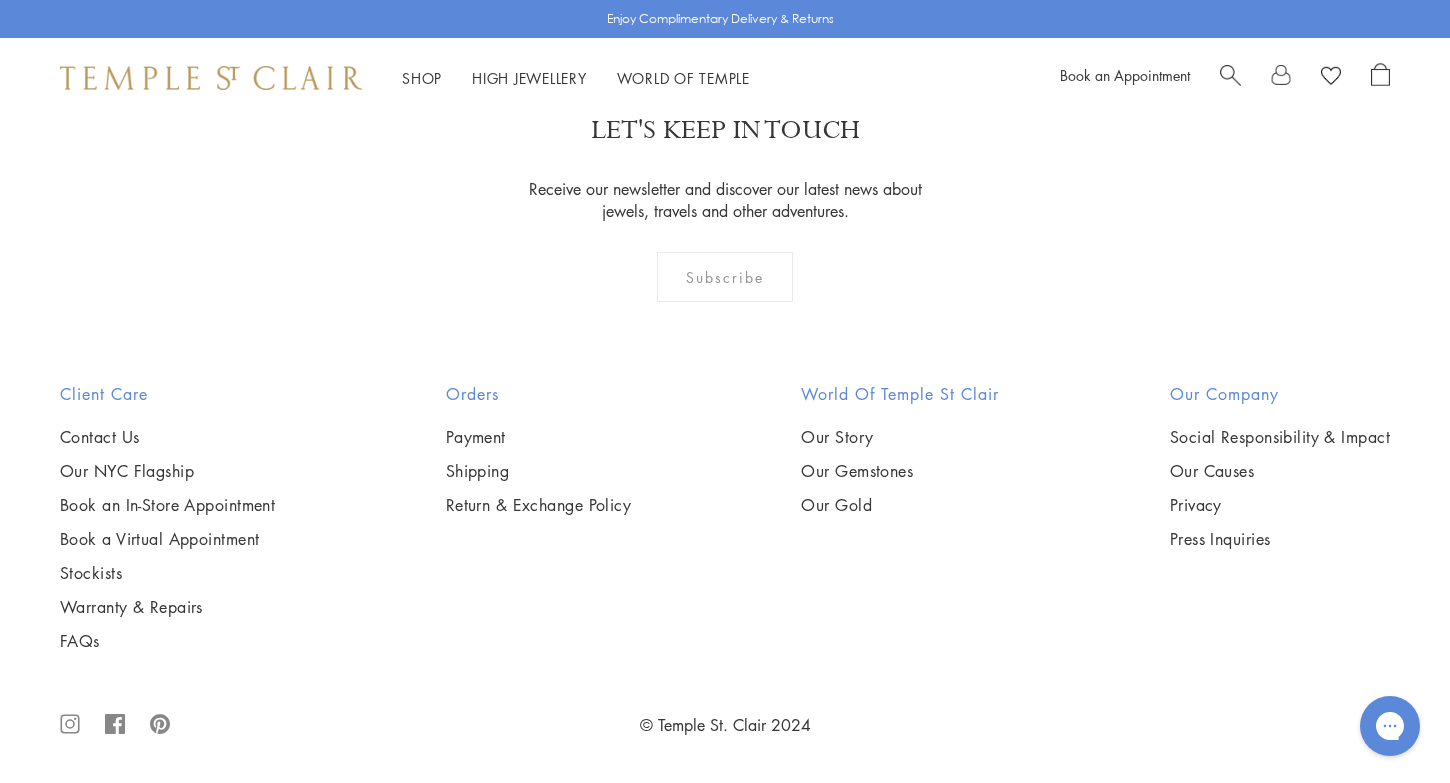 click at bounding box center (0, 0) 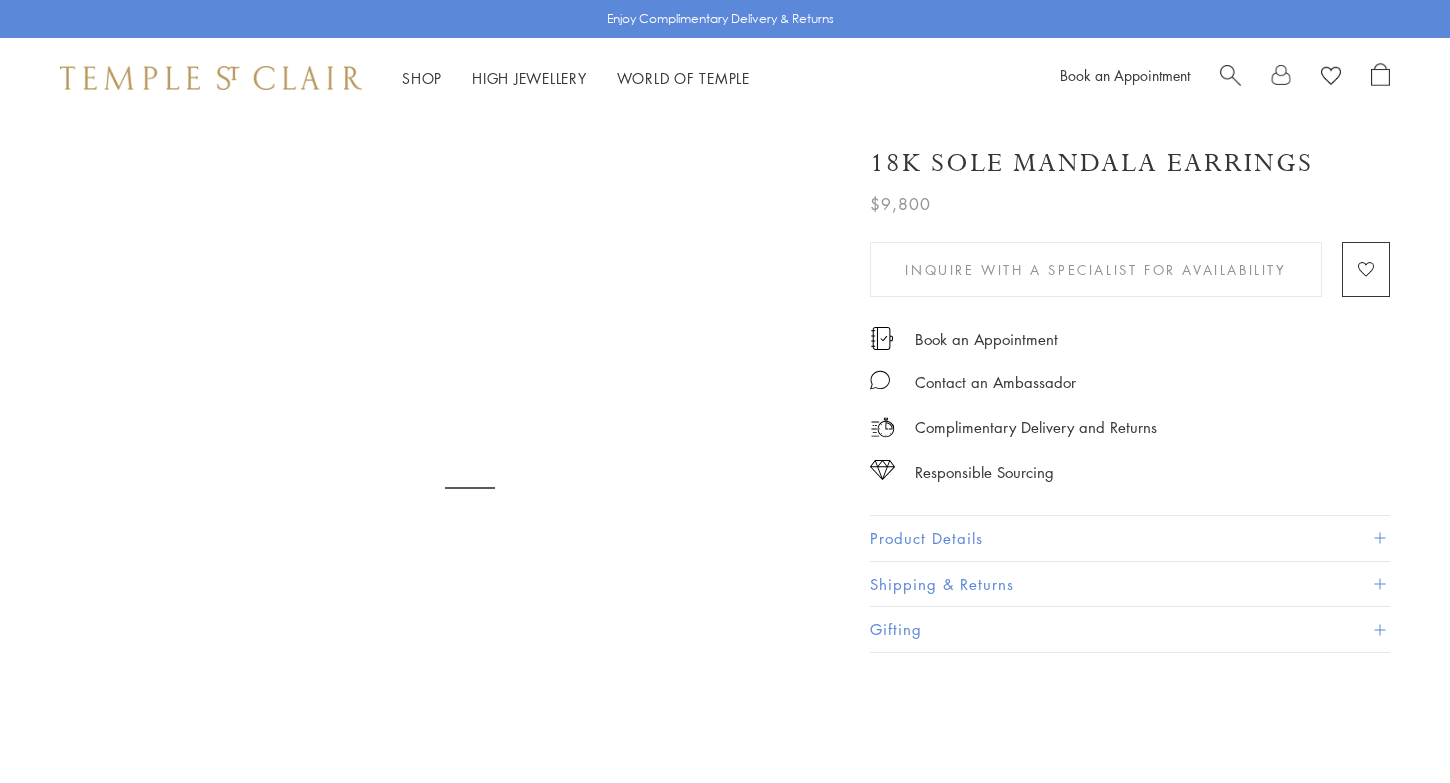 scroll, scrollTop: 0, scrollLeft: 0, axis: both 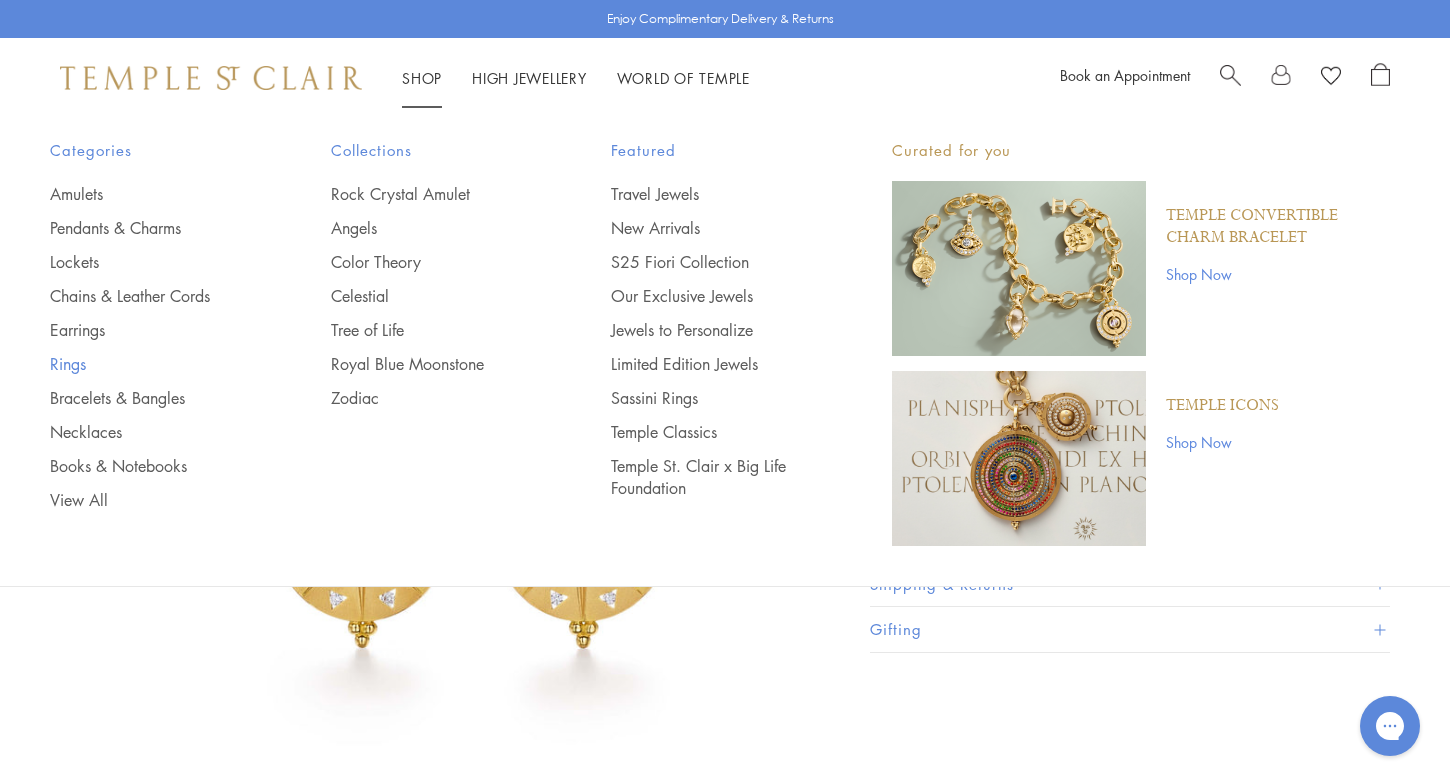 click on "Rings" at bounding box center [150, 364] 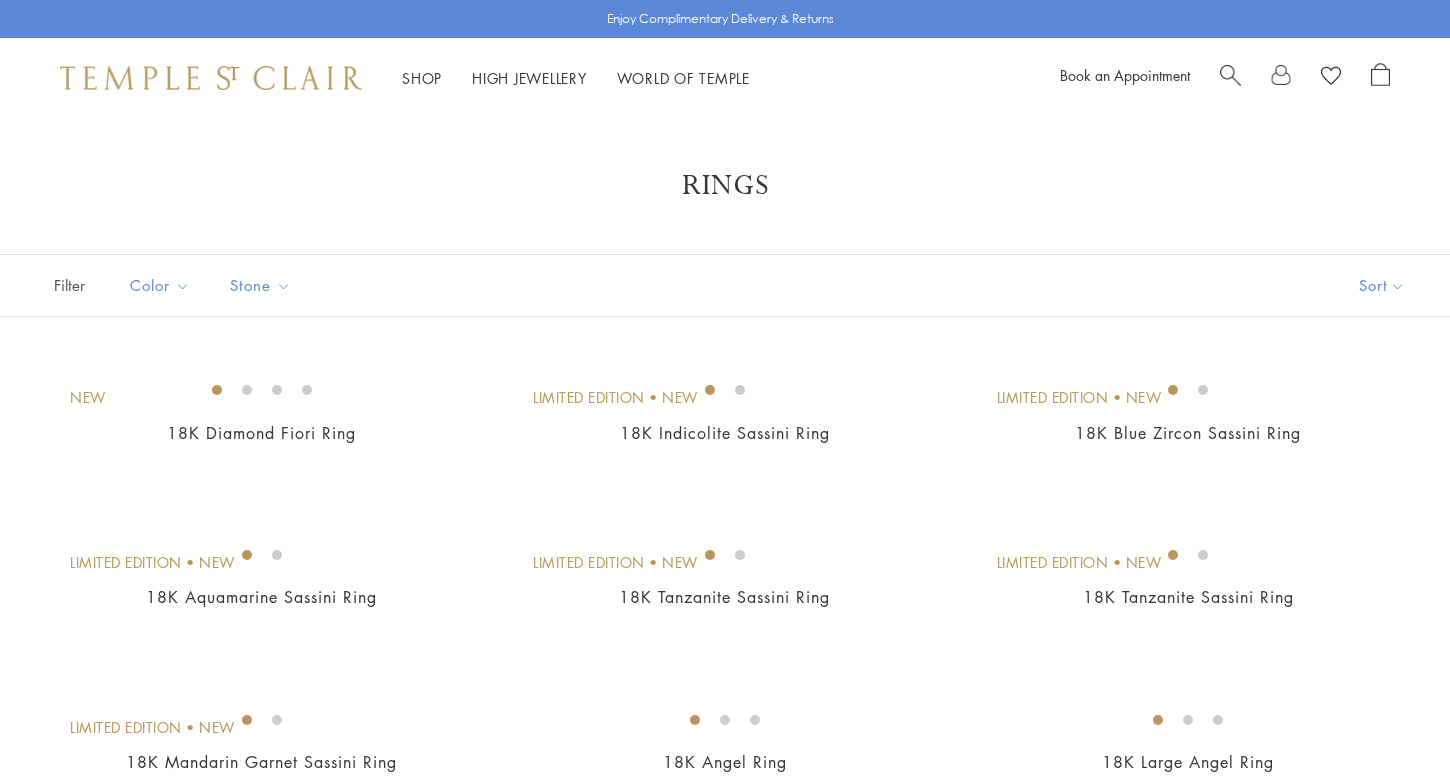 scroll, scrollTop: 0, scrollLeft: 0, axis: both 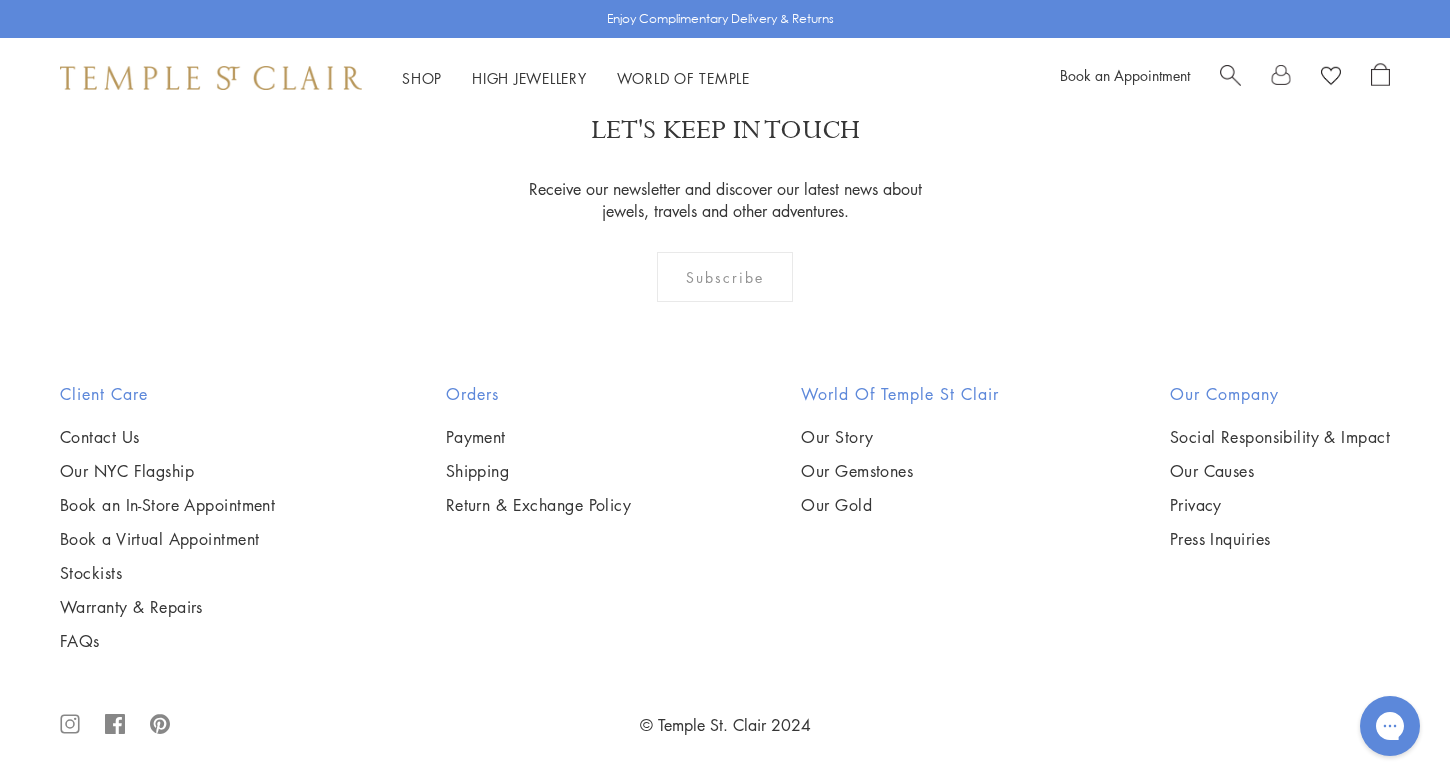 click at bounding box center (0, 0) 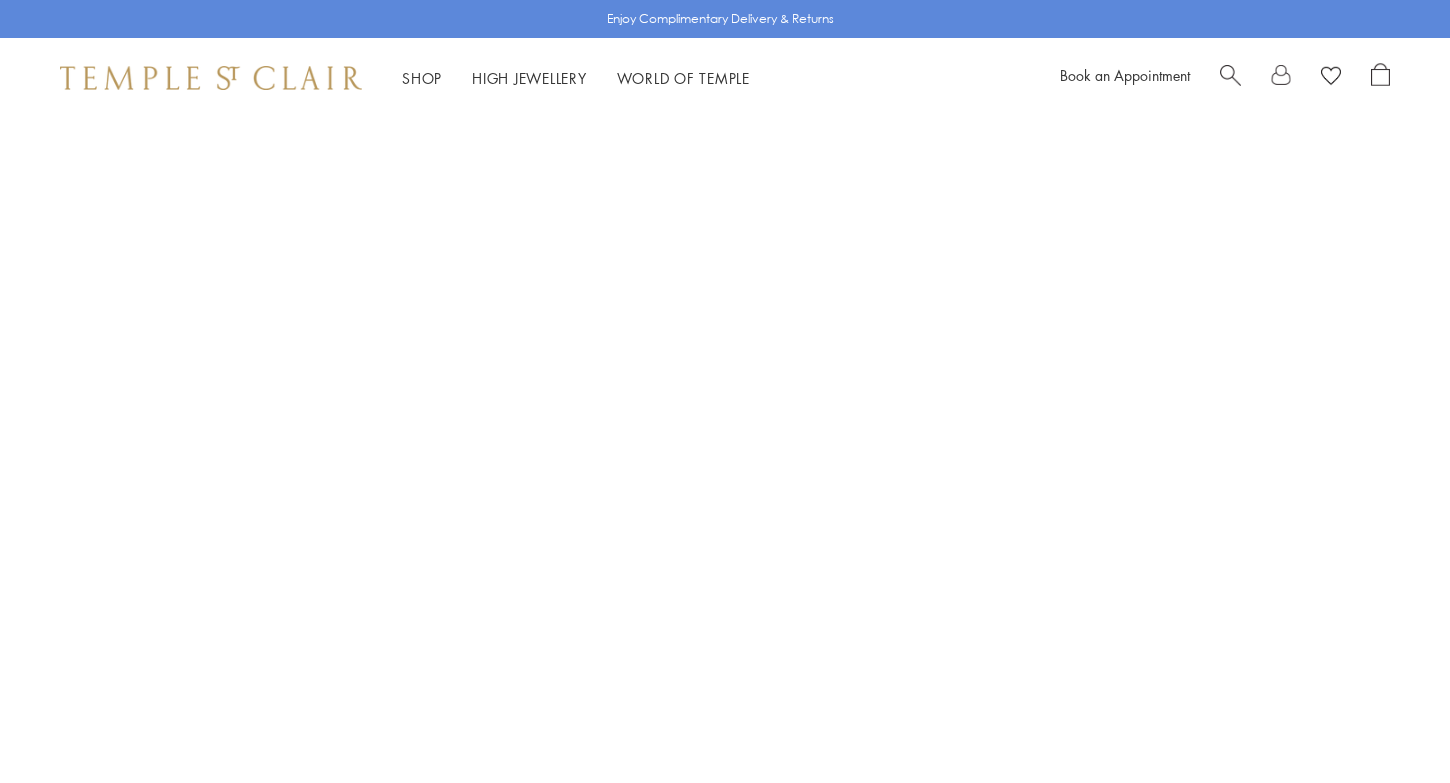 scroll, scrollTop: 0, scrollLeft: 0, axis: both 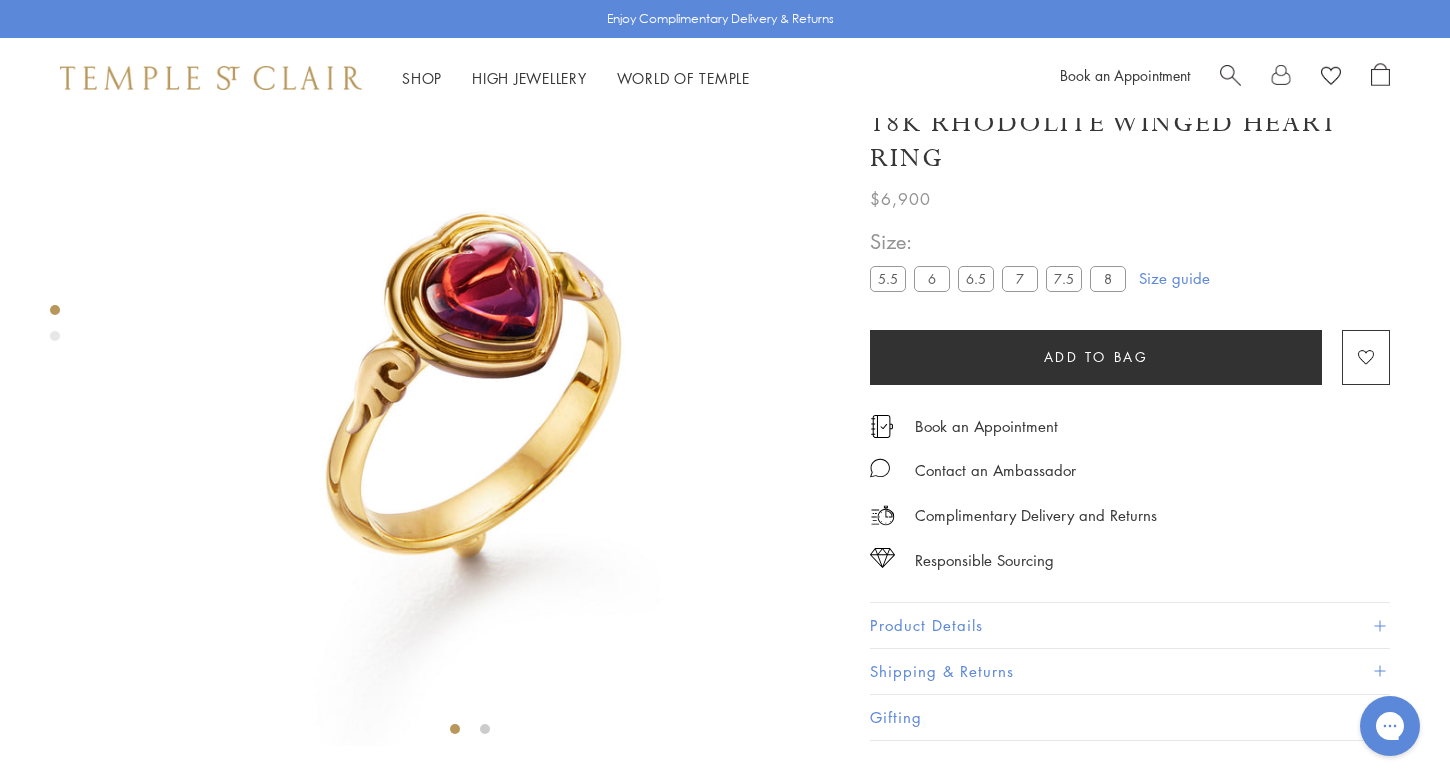 click at bounding box center [470, 376] 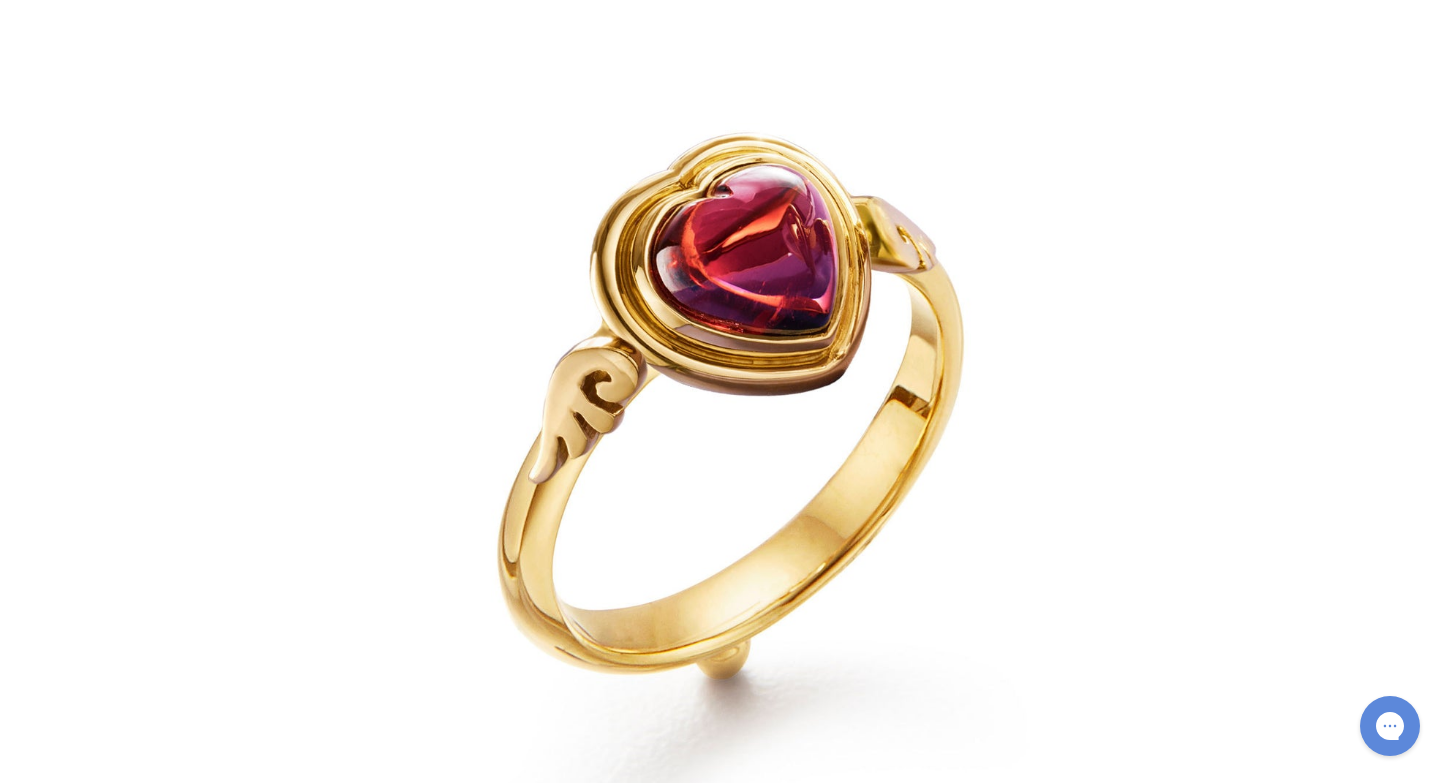 scroll, scrollTop: 84, scrollLeft: 0, axis: vertical 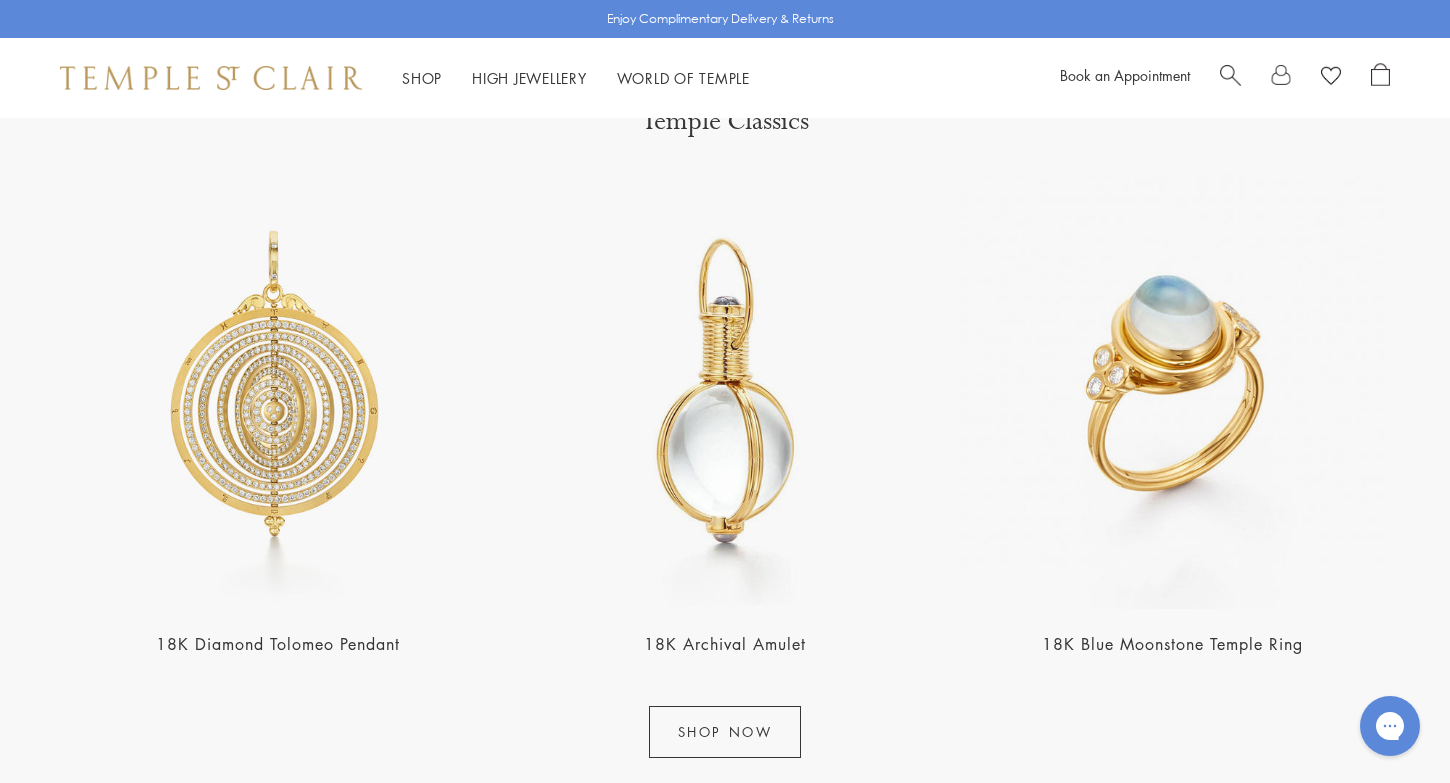 click on "18K Blue Moonstone Temple Ring" at bounding box center [1172, 644] 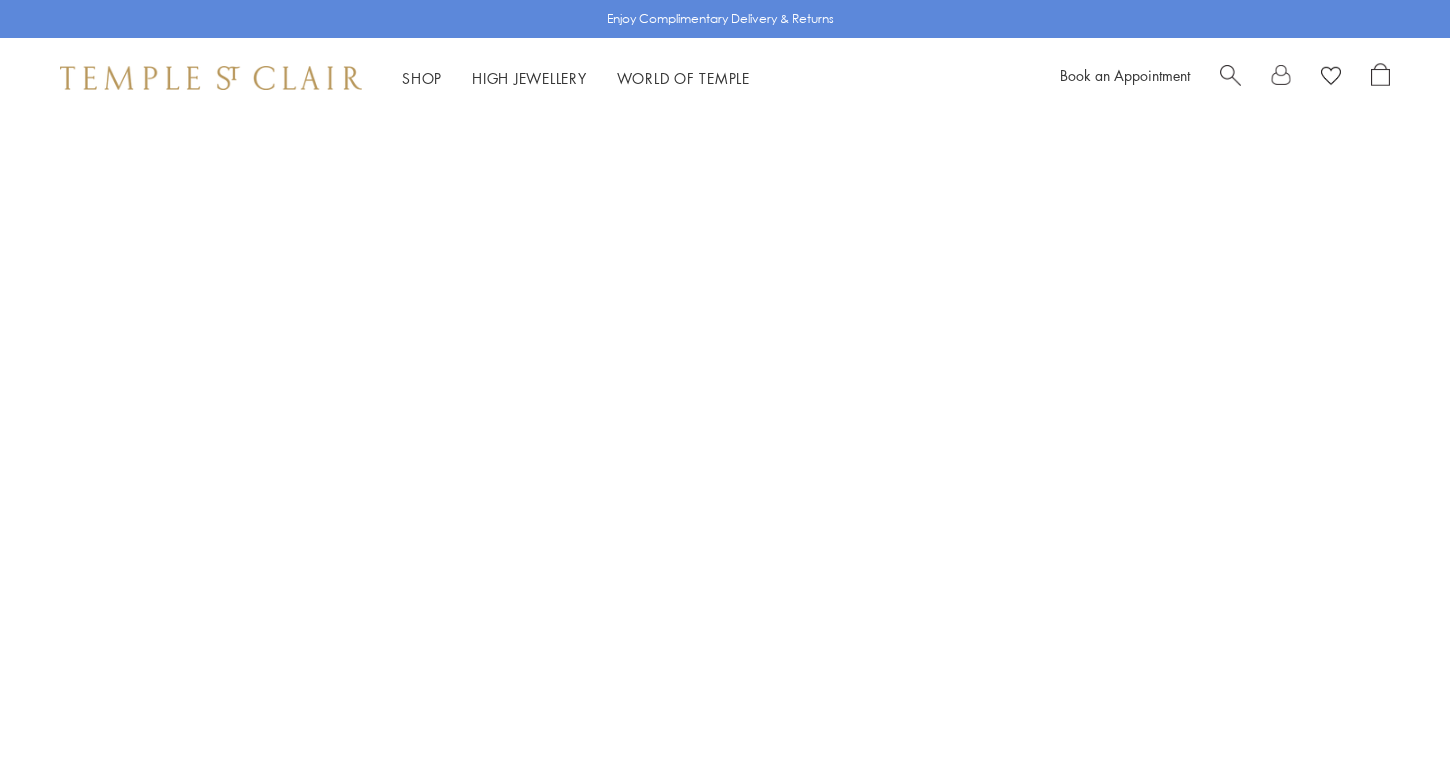 scroll, scrollTop: 0, scrollLeft: 0, axis: both 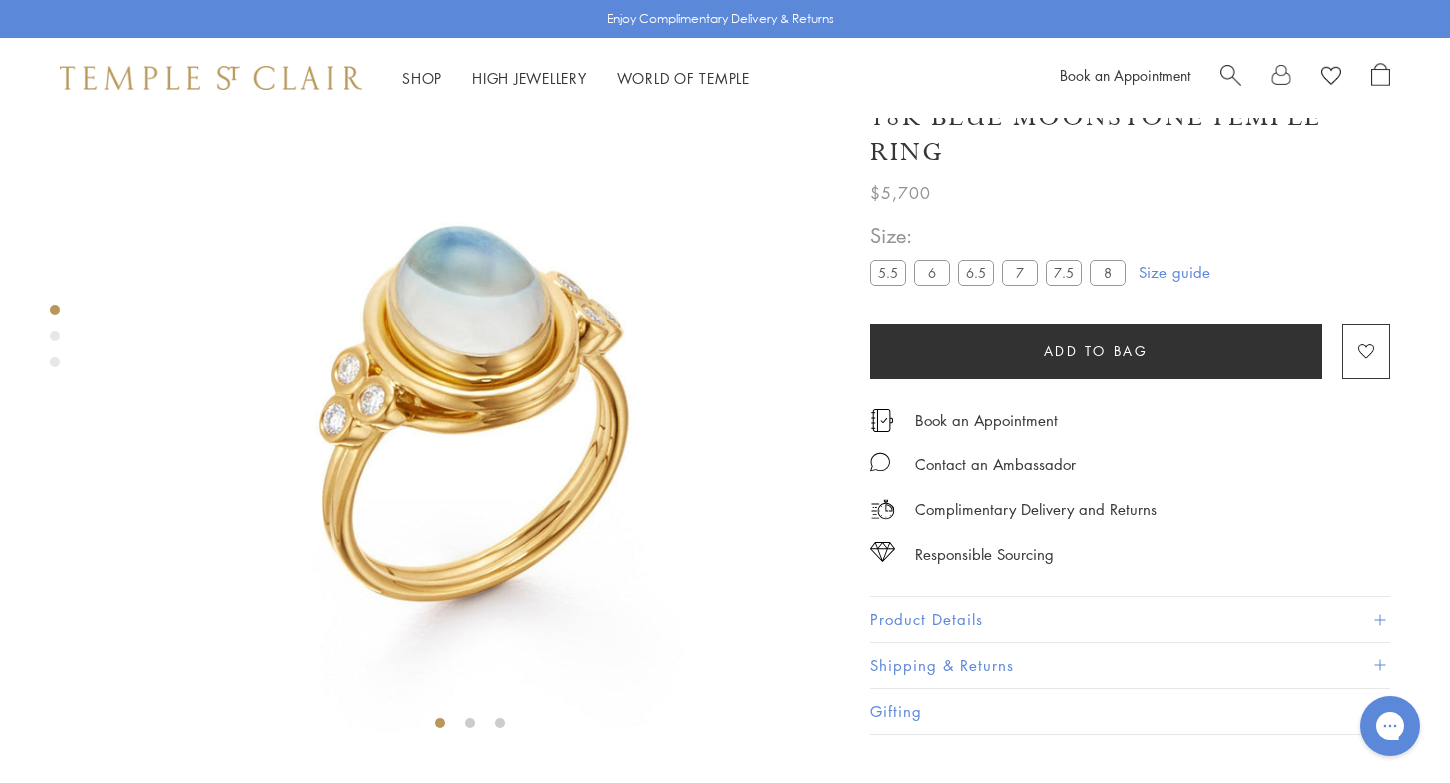 click on "7" at bounding box center (1020, 273) 